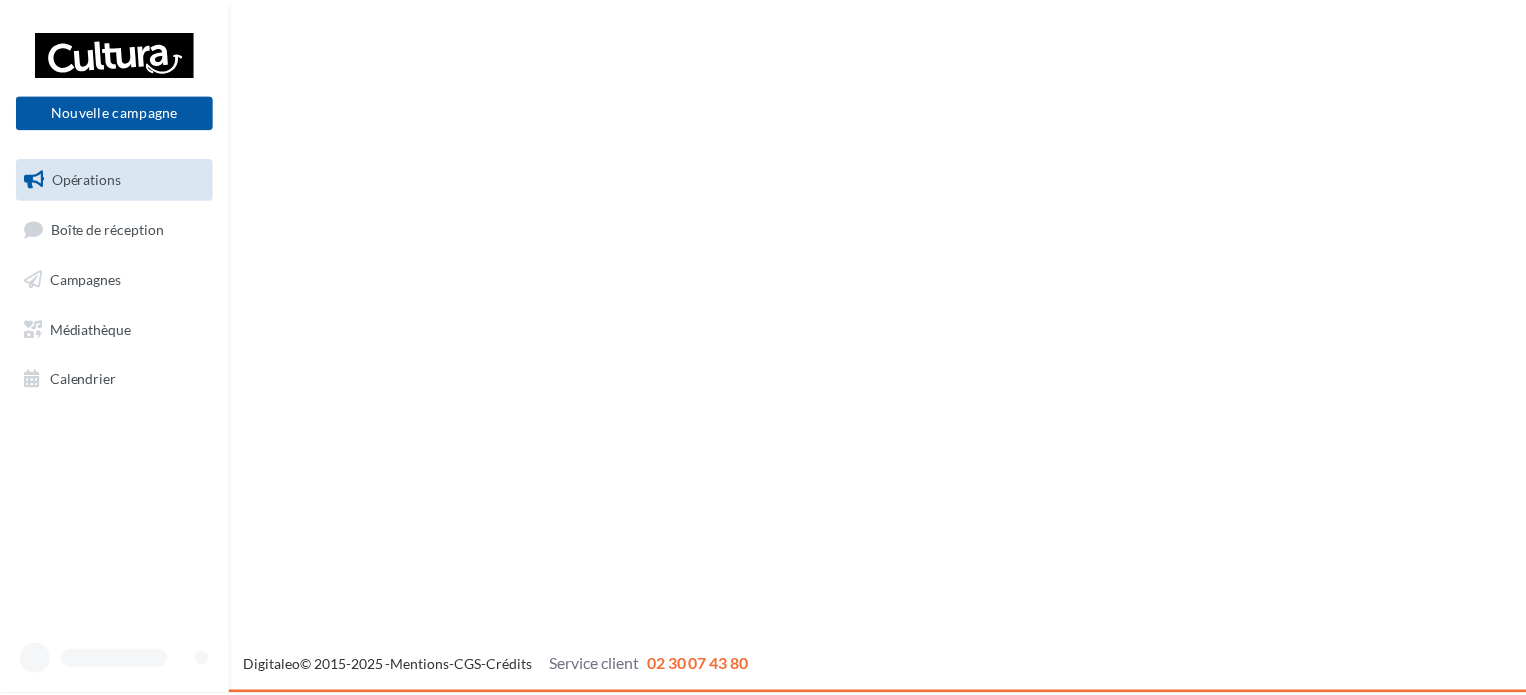 scroll, scrollTop: 0, scrollLeft: 0, axis: both 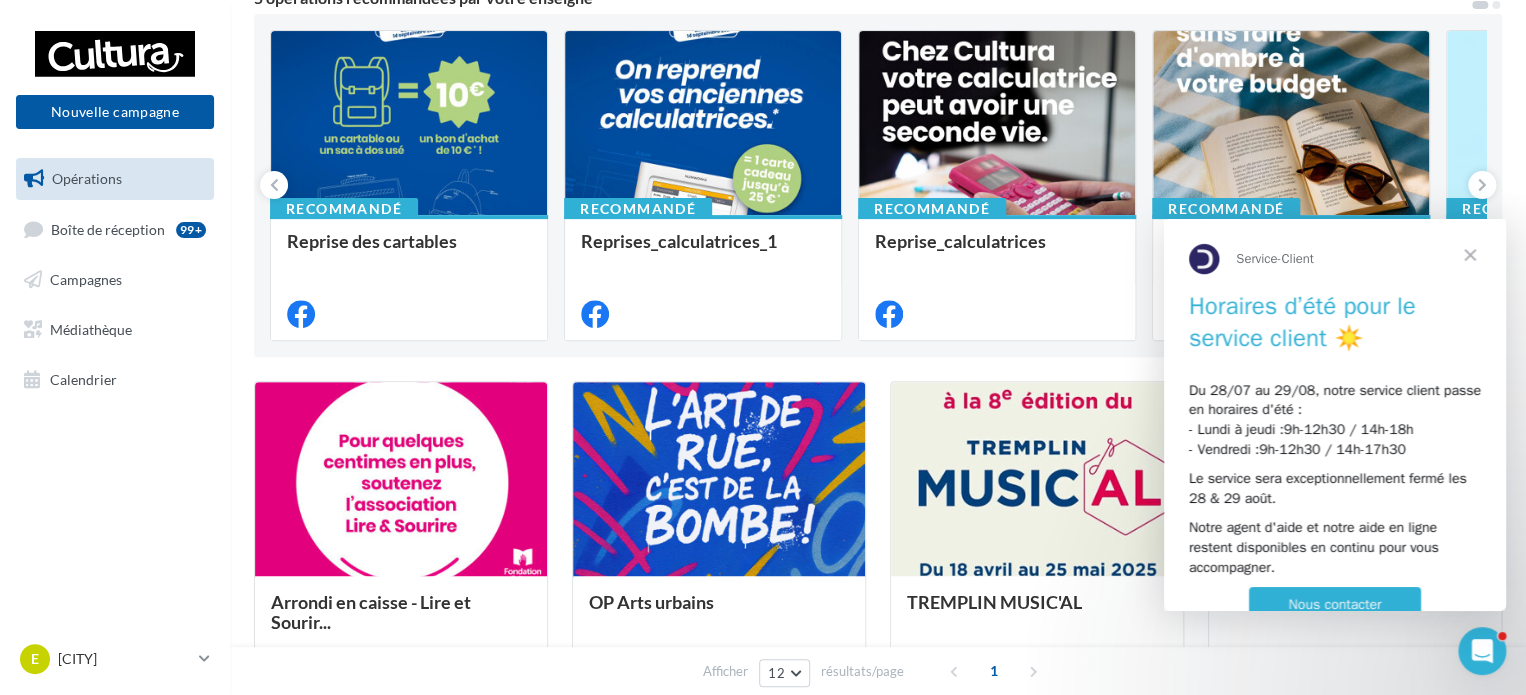 click at bounding box center (1470, 255) 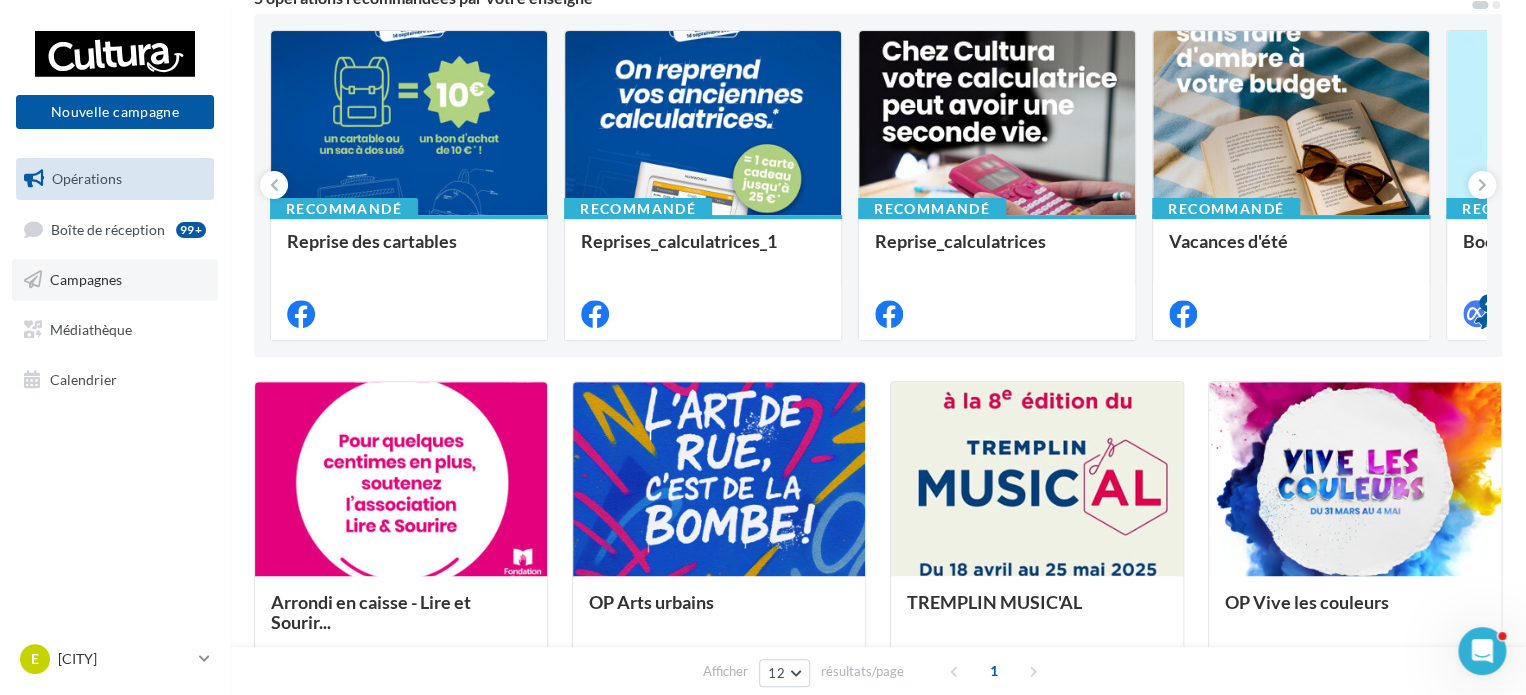 click on "Campagnes" at bounding box center [86, 279] 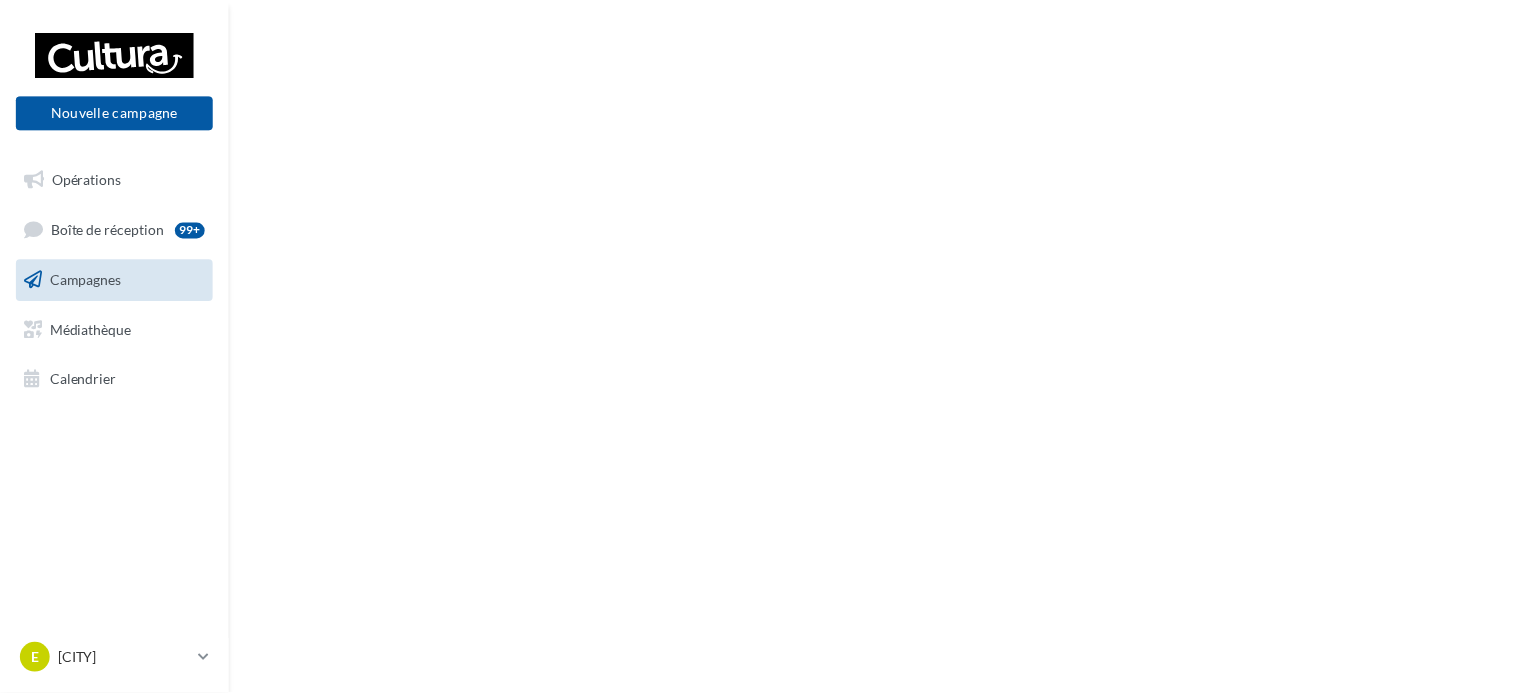 scroll, scrollTop: 0, scrollLeft: 0, axis: both 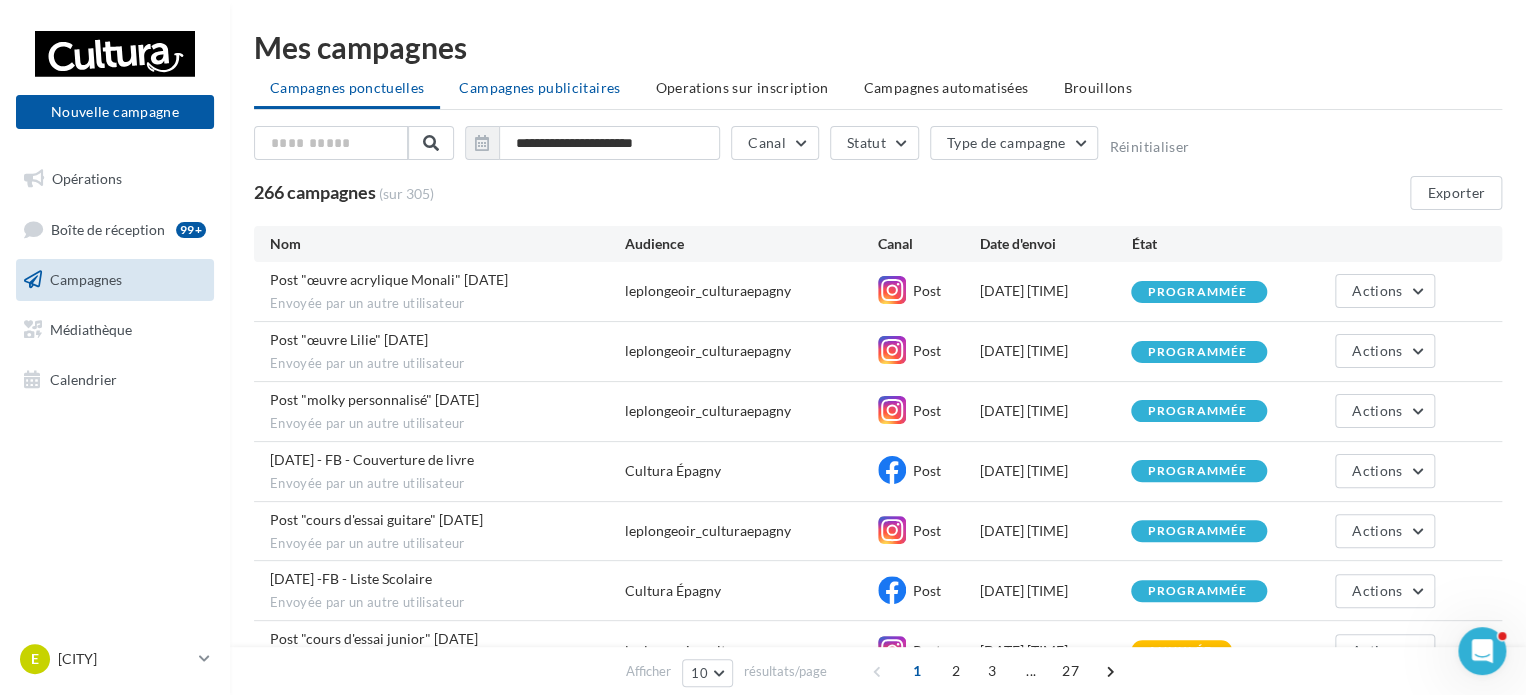 click on "Campagnes publicitaires" at bounding box center [539, 87] 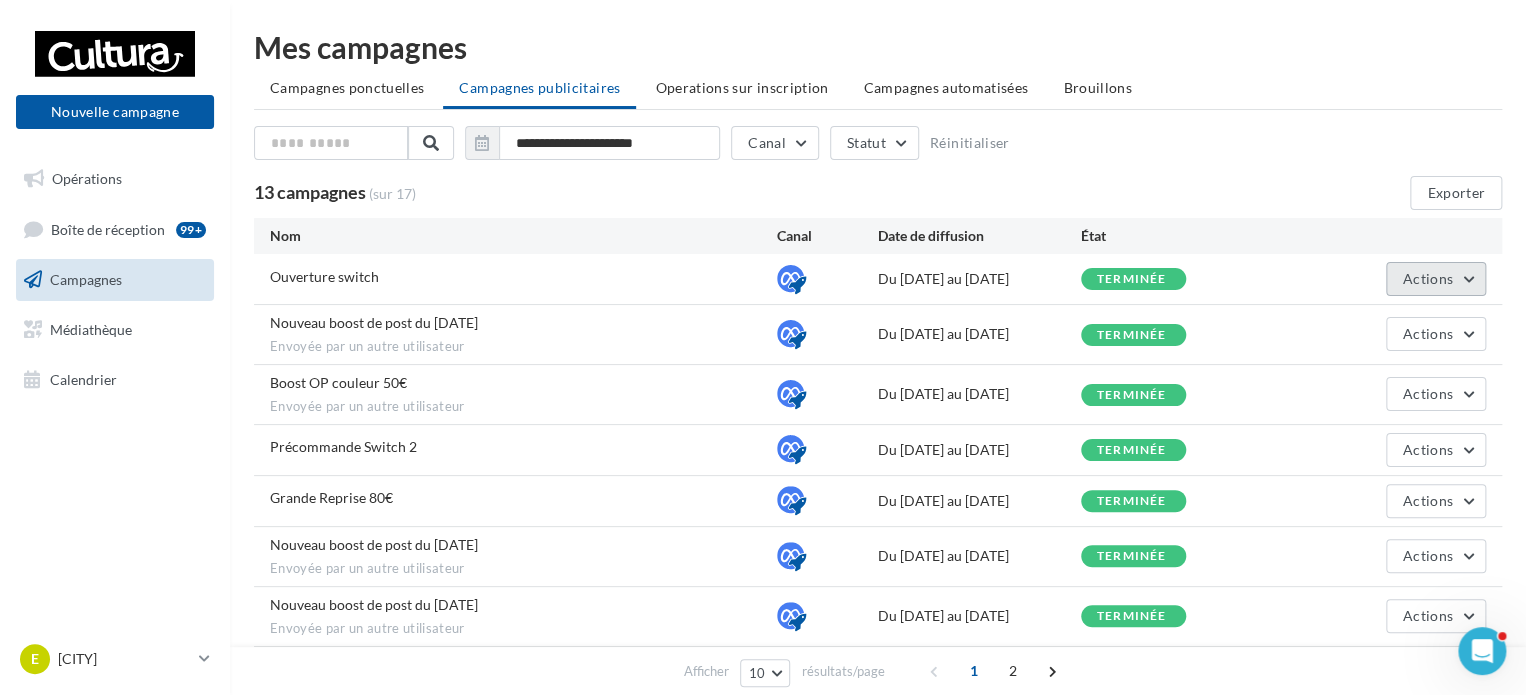 click on "Actions" at bounding box center (1436, 279) 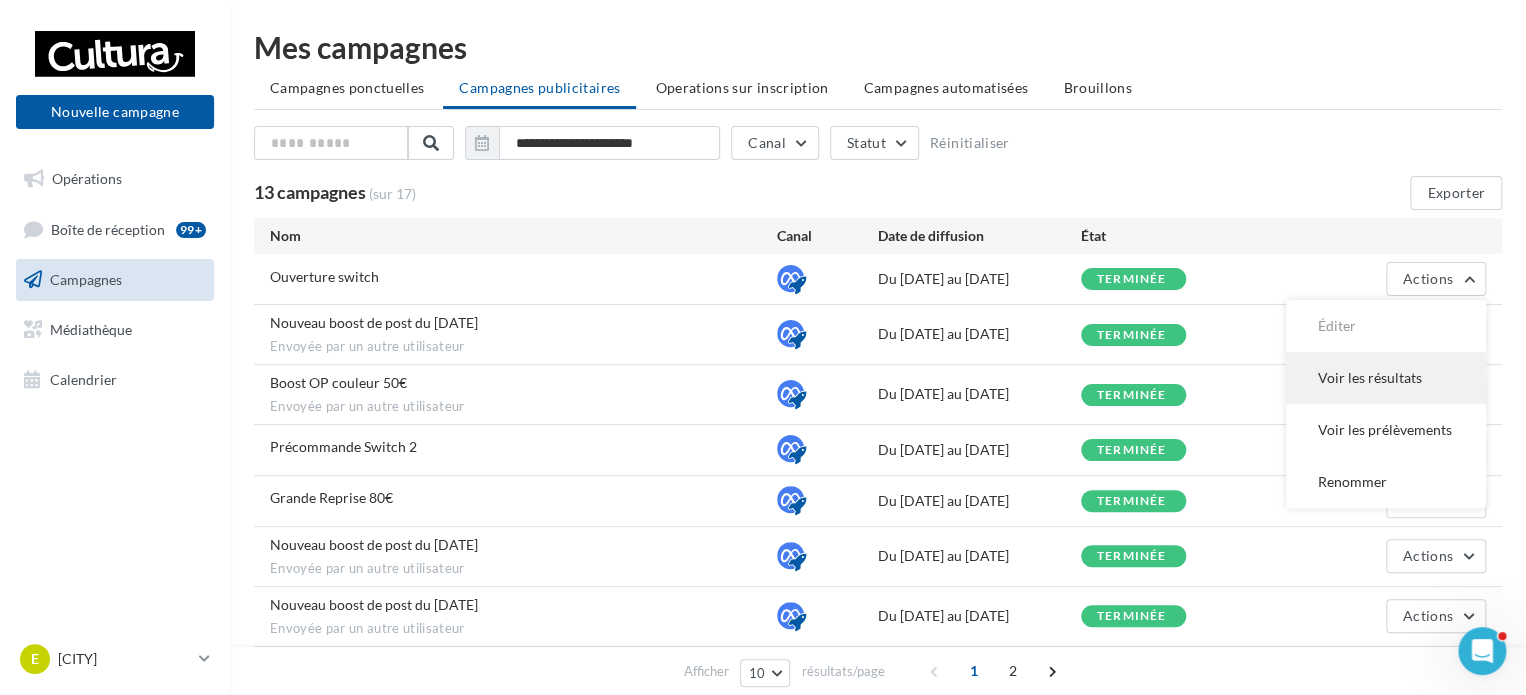 click on "Voir les résultats" at bounding box center (1386, 378) 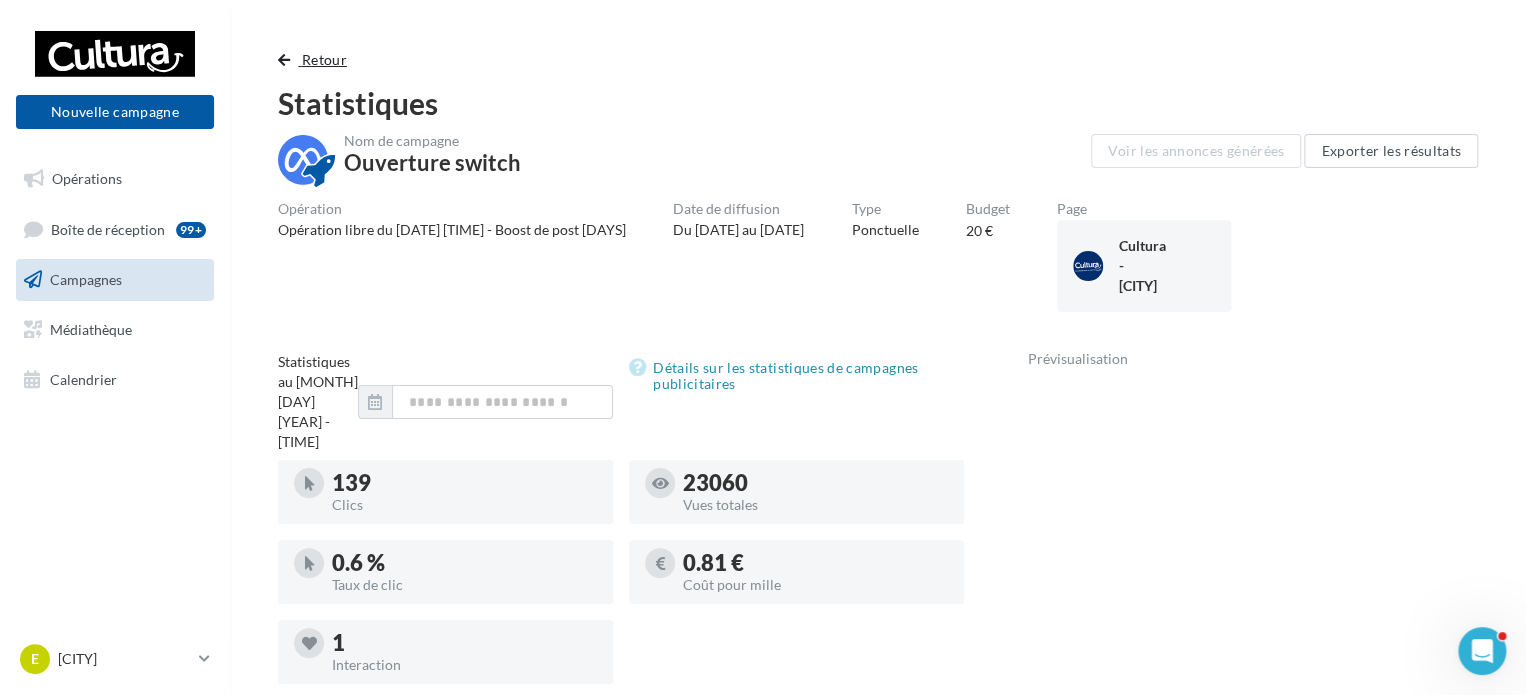 click on "Retour" at bounding box center [324, 59] 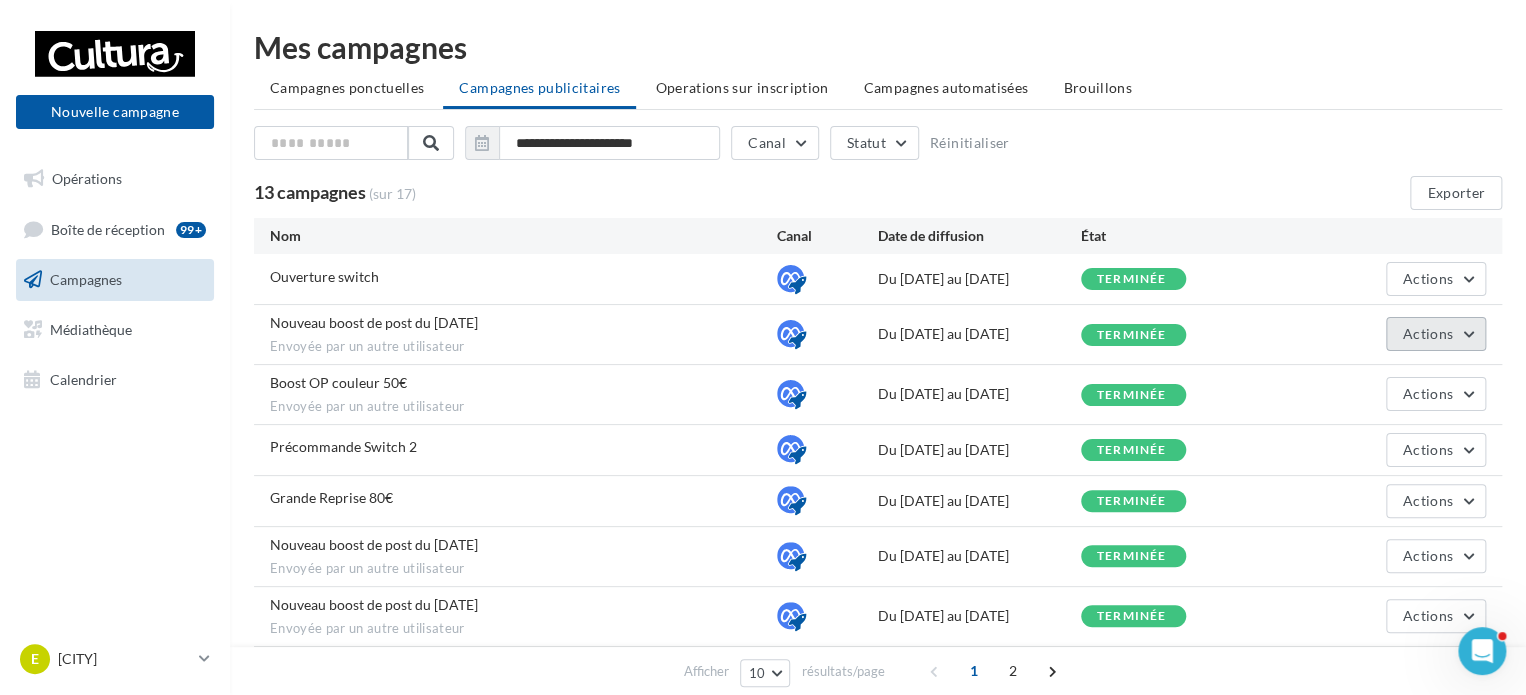 click on "Actions" at bounding box center (1428, 333) 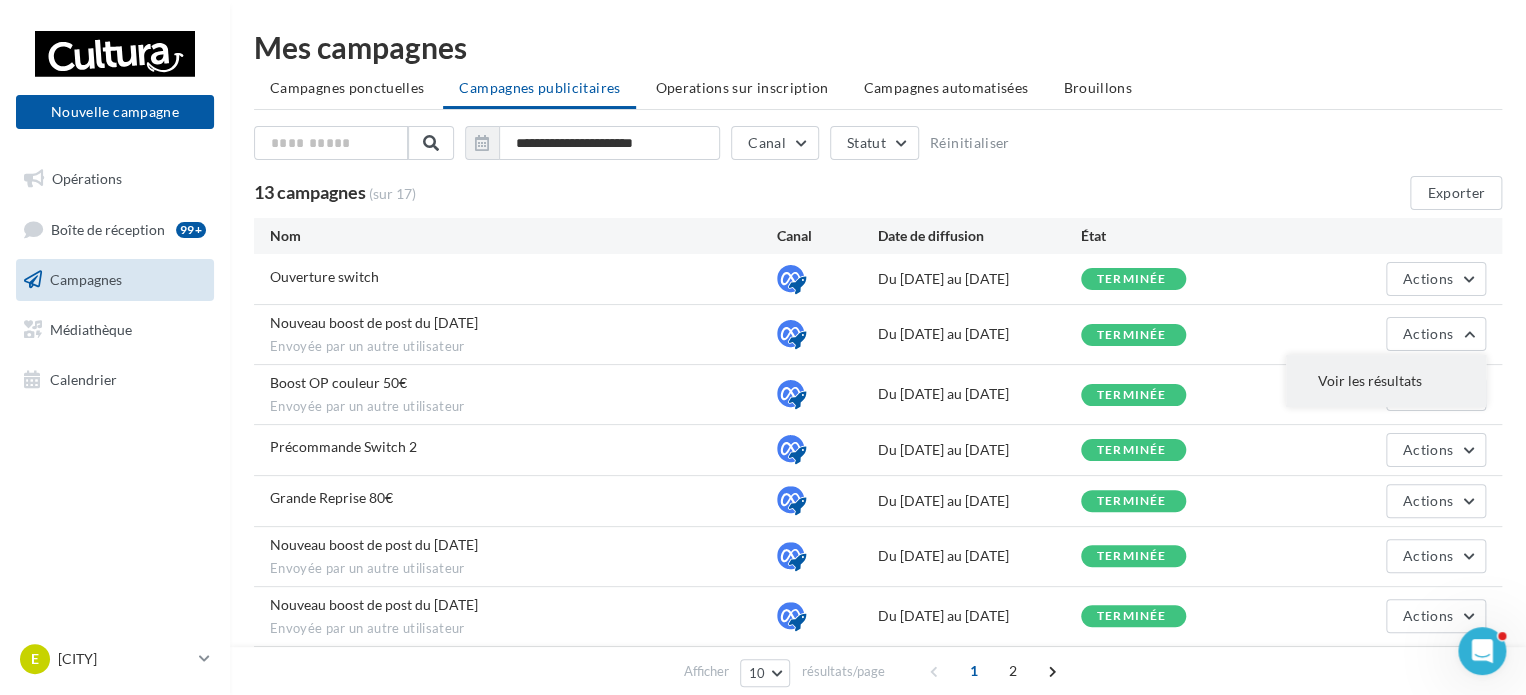 click on "Voir les résultats" at bounding box center (1386, 381) 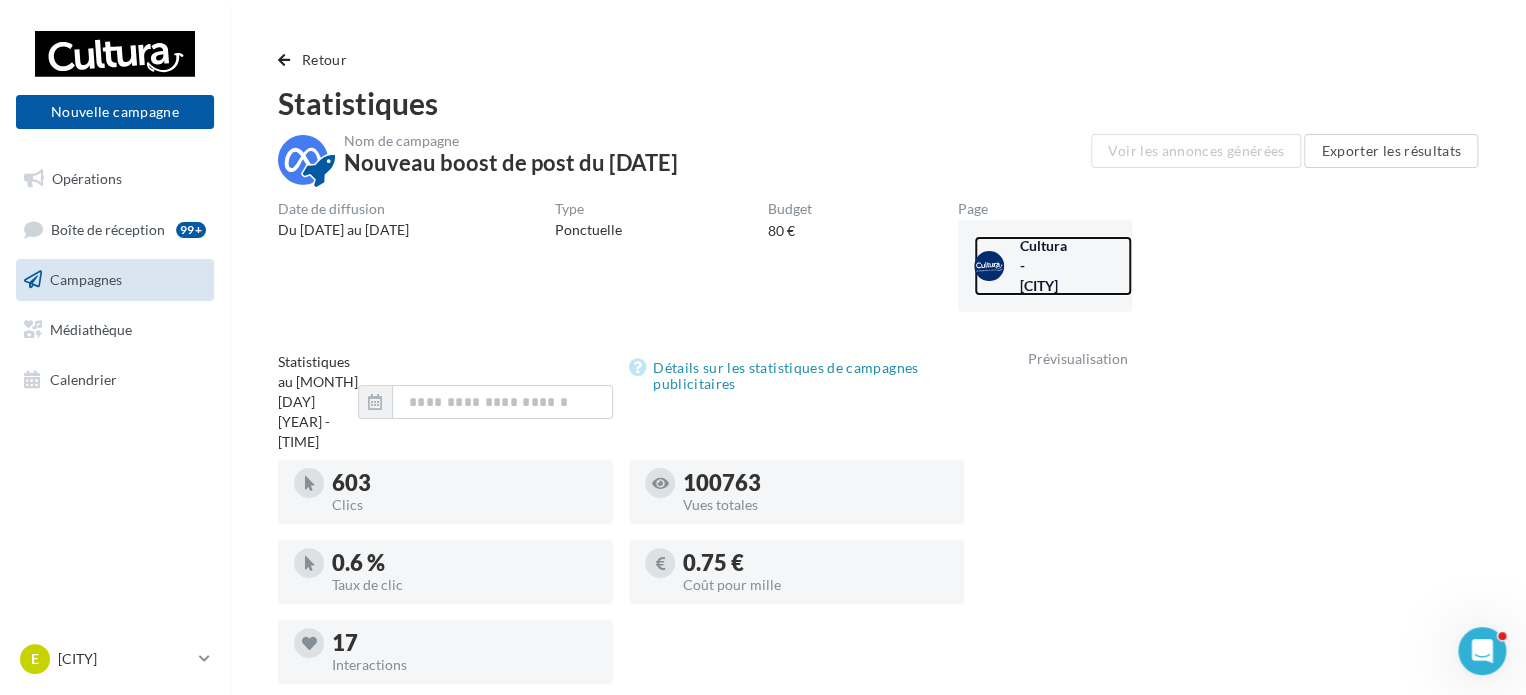 click on "Cultura - [CITY]" at bounding box center (1046, 266) 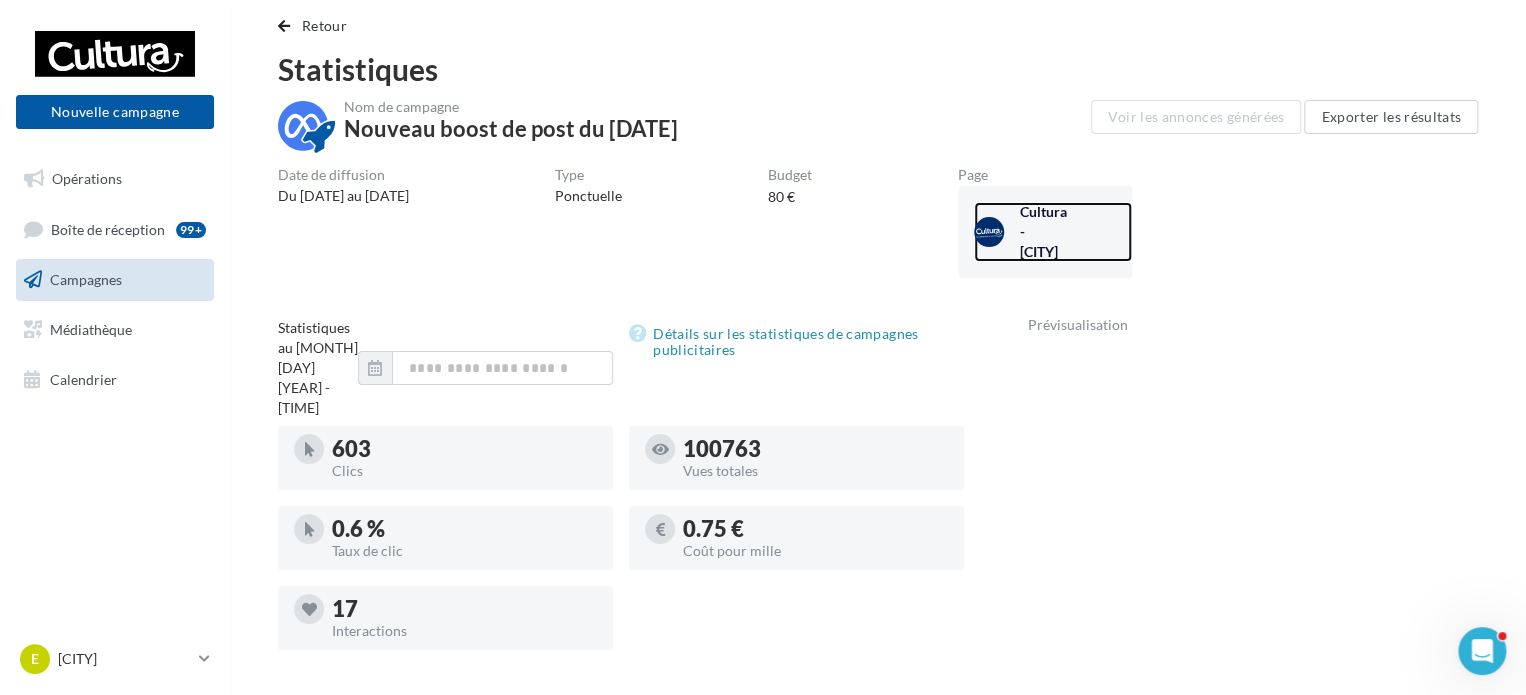 scroll, scrollTop: 0, scrollLeft: 0, axis: both 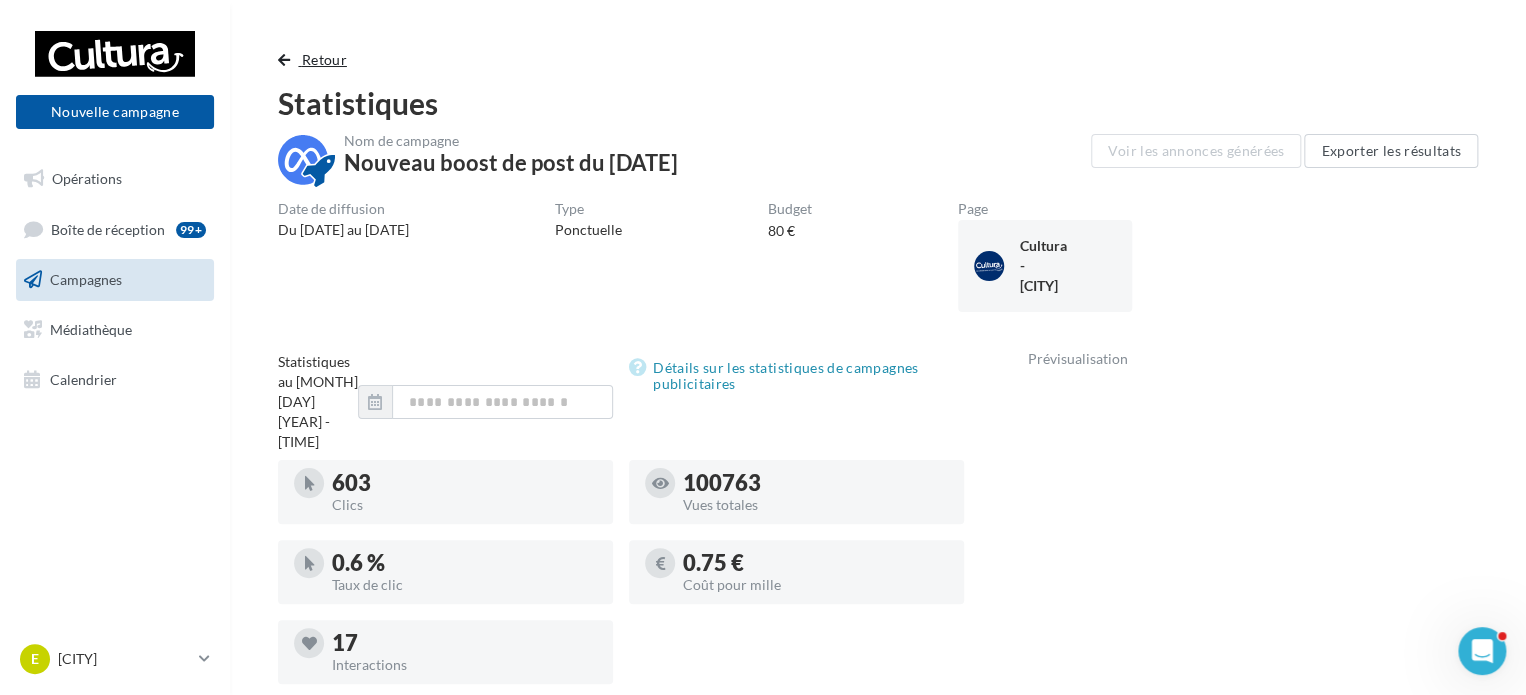 click at bounding box center (284, 60) 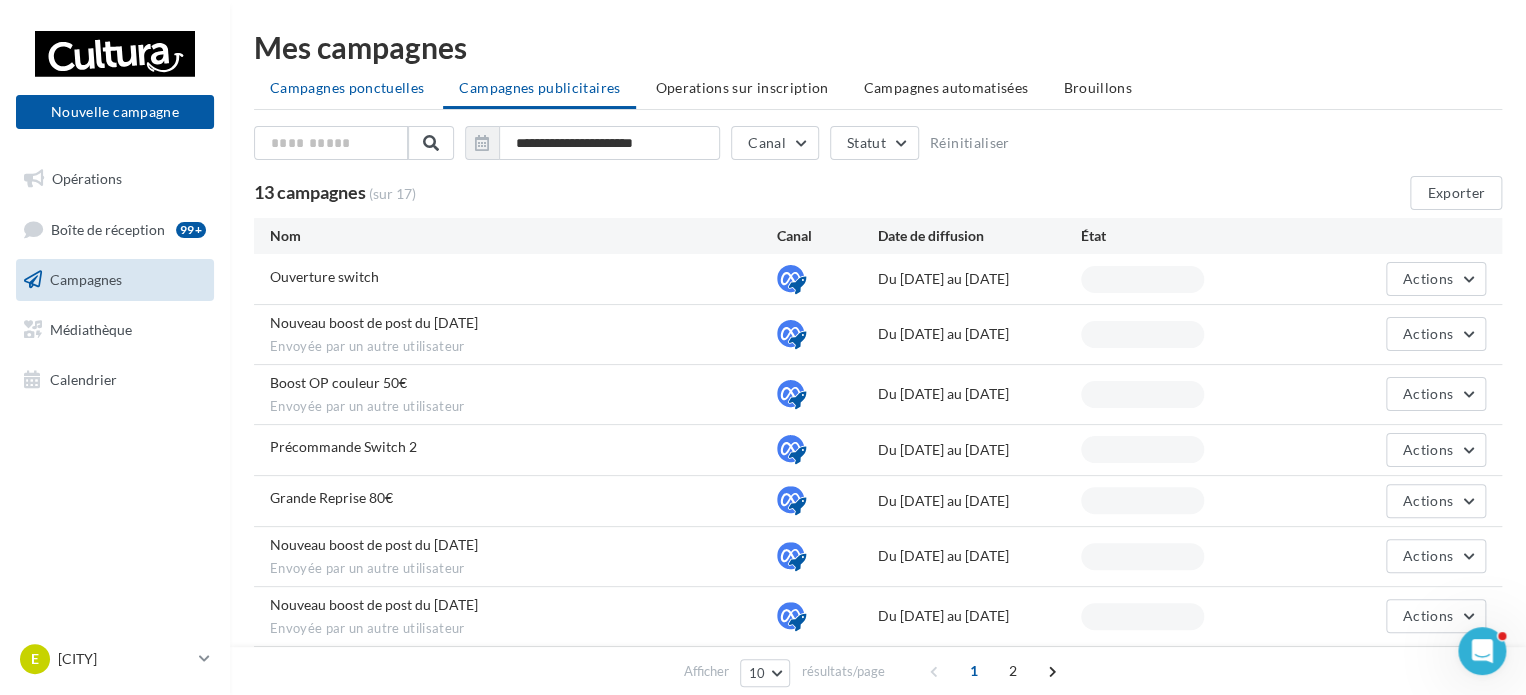click on "Campagnes ponctuelles" at bounding box center (347, 87) 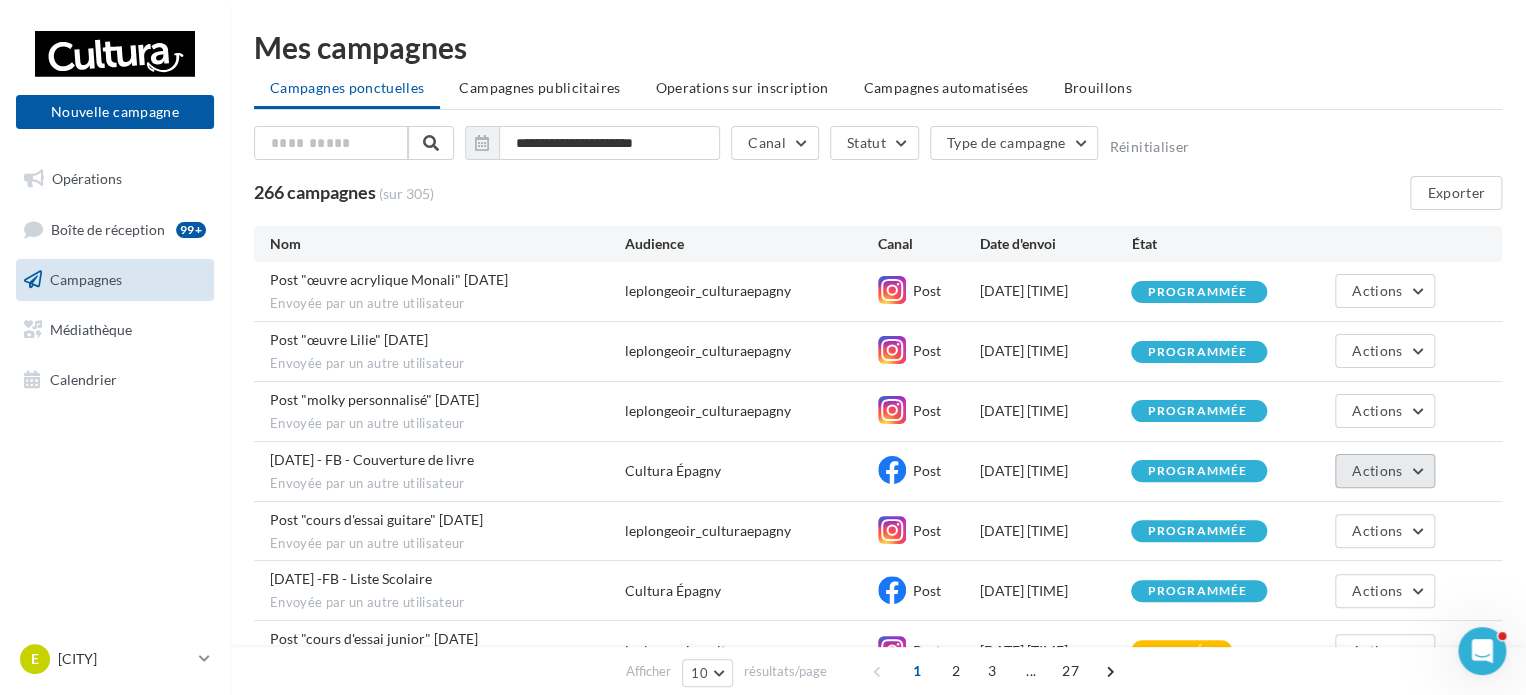 click on "Actions" at bounding box center [1377, 470] 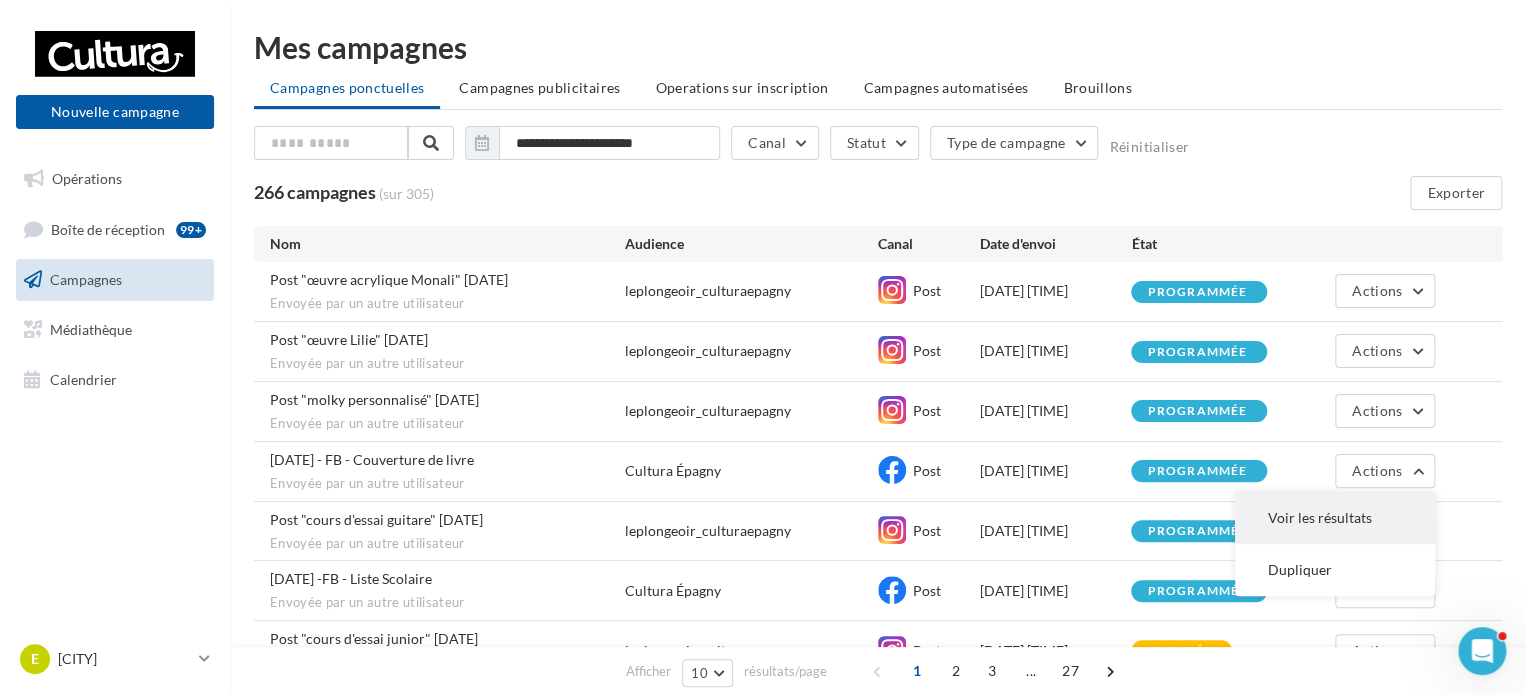 click on "Voir les résultats" at bounding box center (1335, 518) 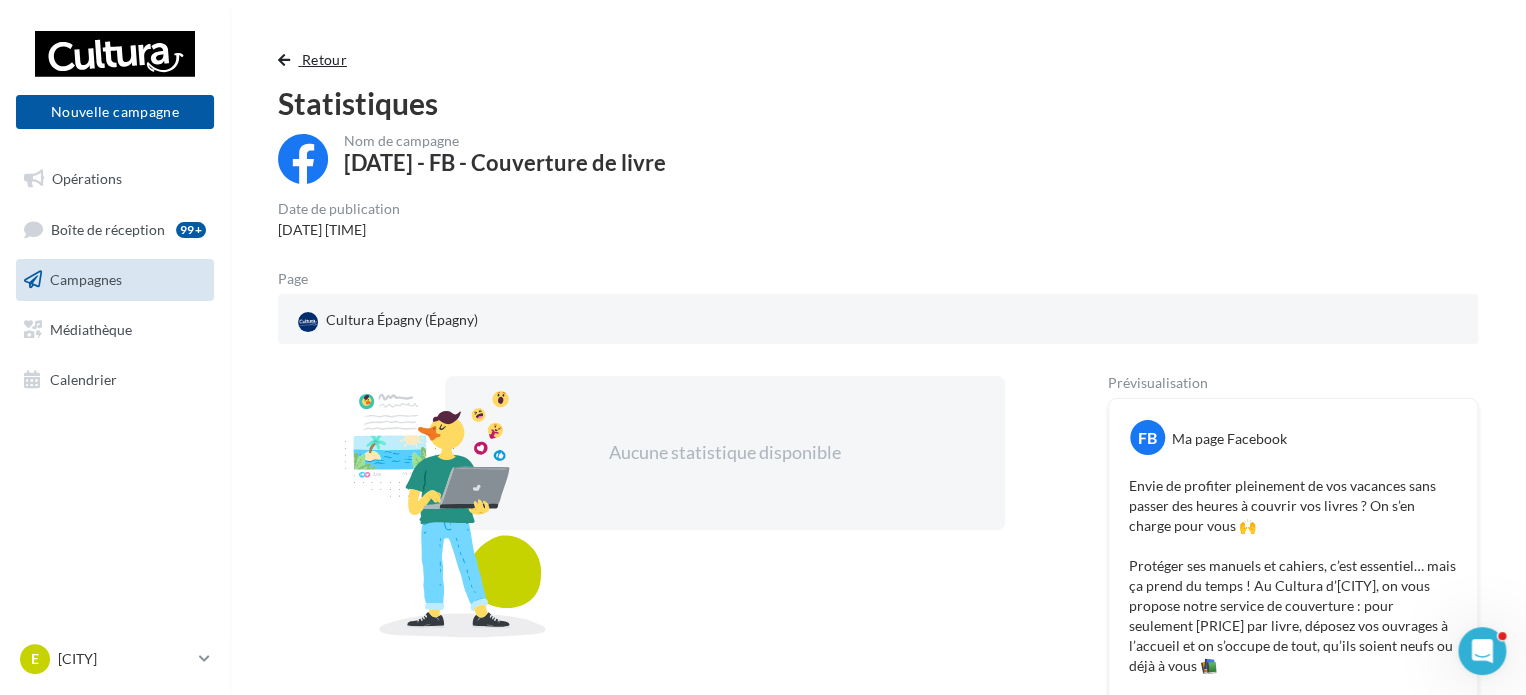 click on "Retour" at bounding box center (324, 59) 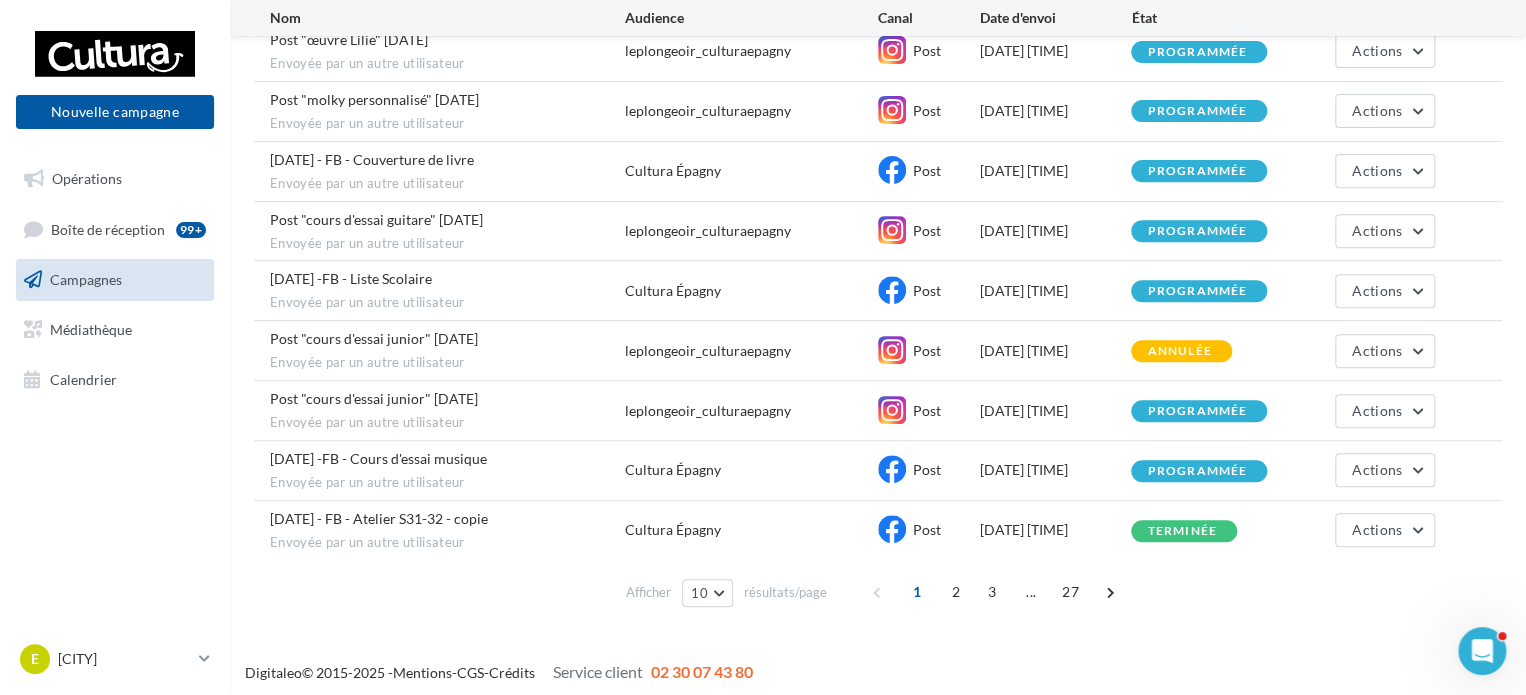 scroll, scrollTop: 301, scrollLeft: 0, axis: vertical 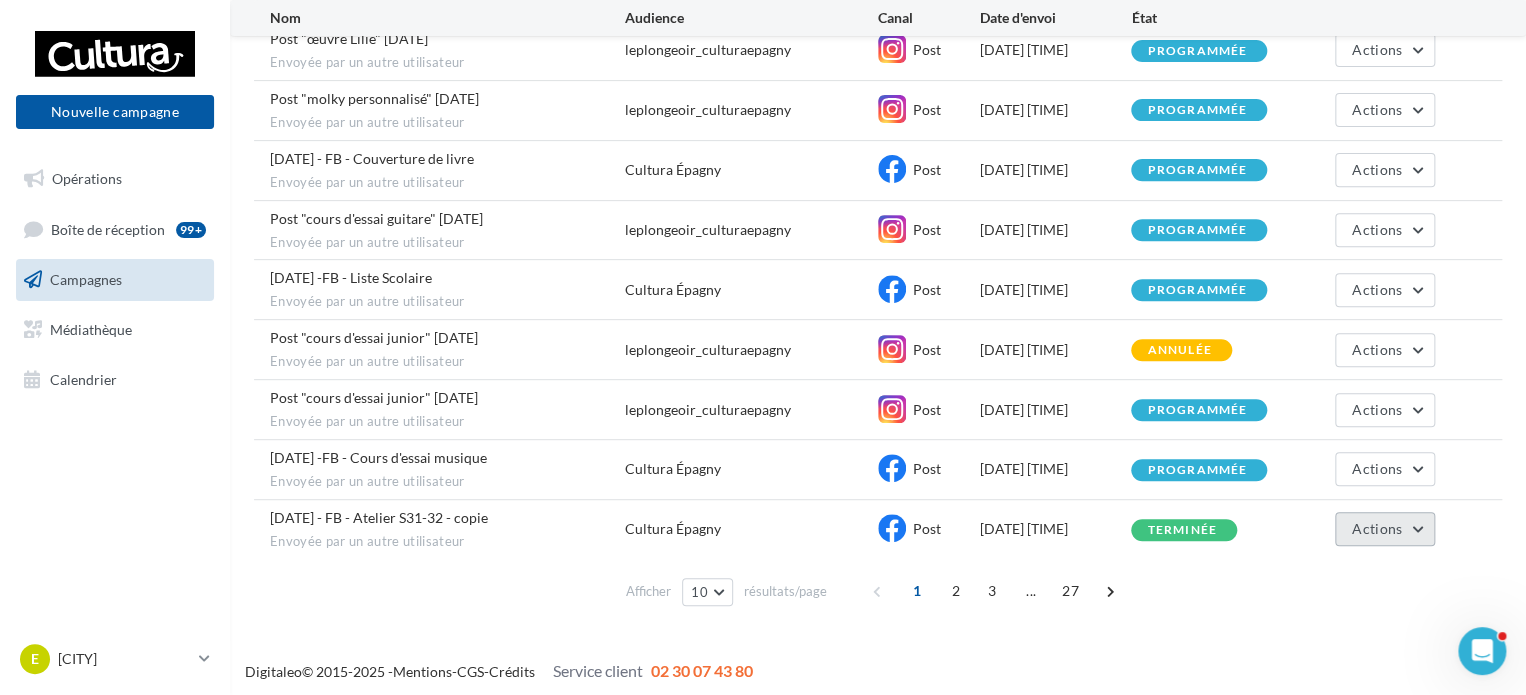 click on "Actions" at bounding box center [1377, 528] 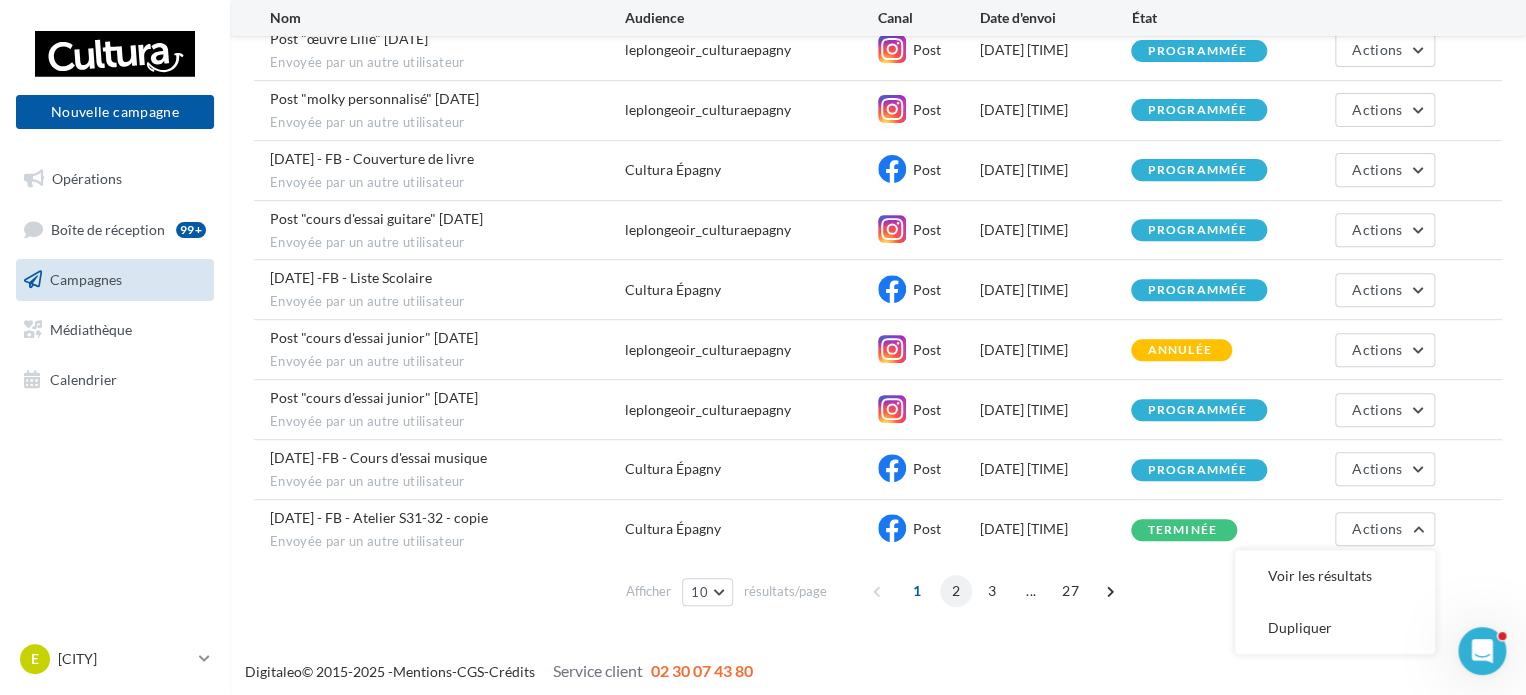 click on "2" at bounding box center [956, 591] 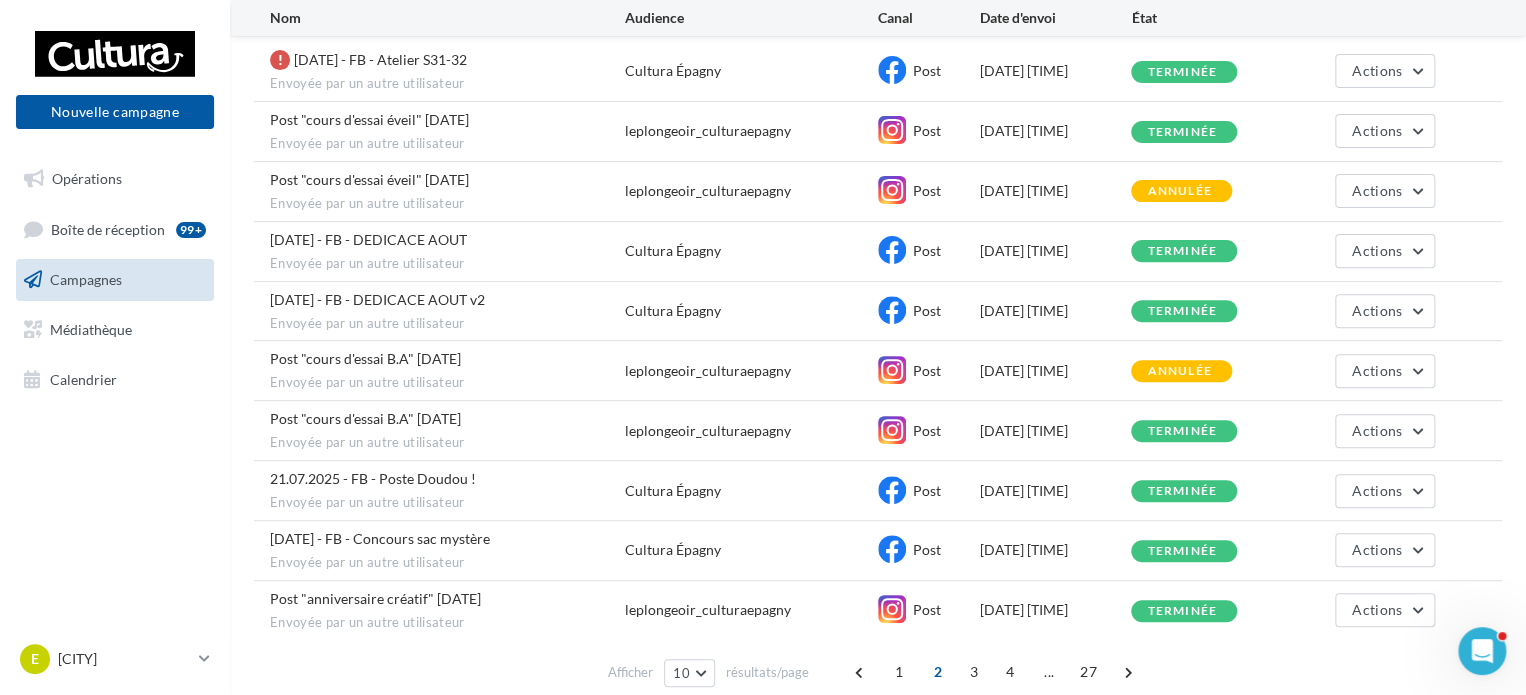 scroll, scrollTop: 268, scrollLeft: 0, axis: vertical 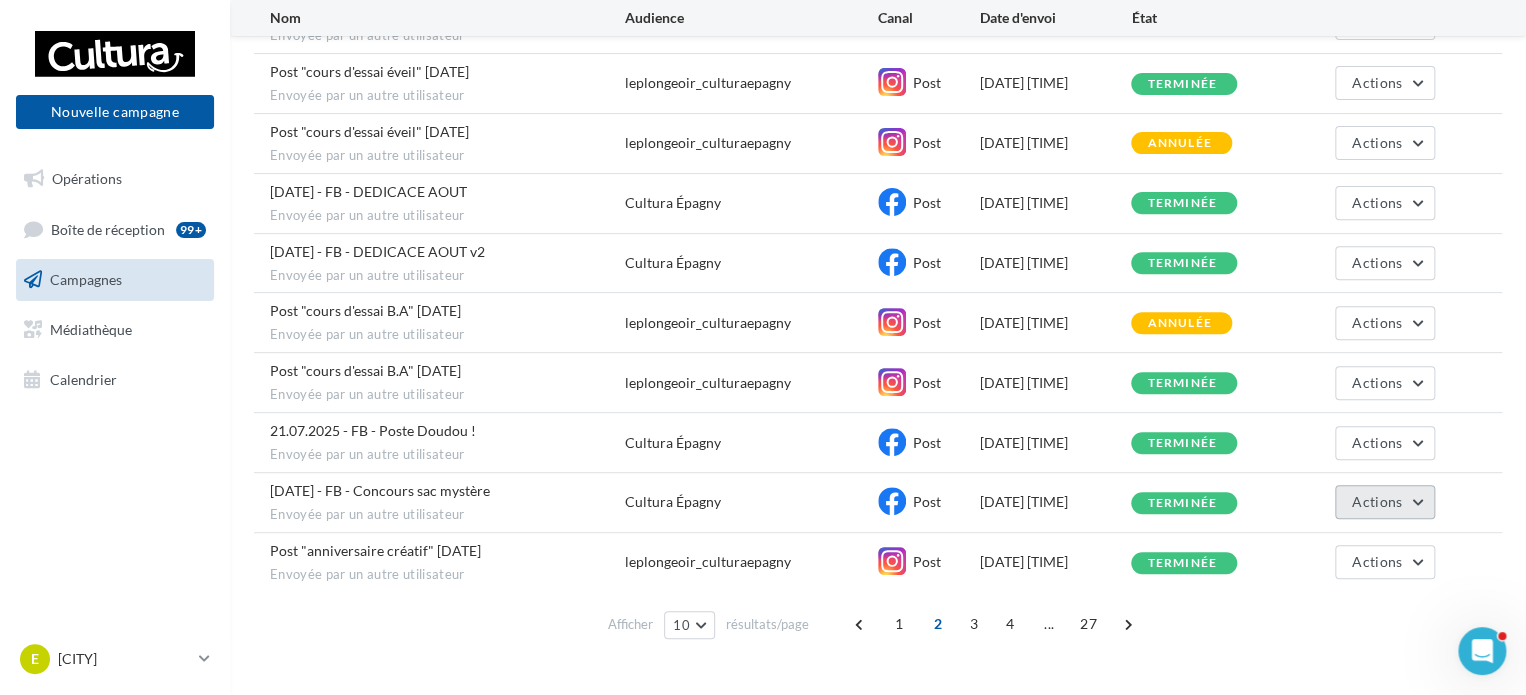 click on "Actions" at bounding box center [1377, 501] 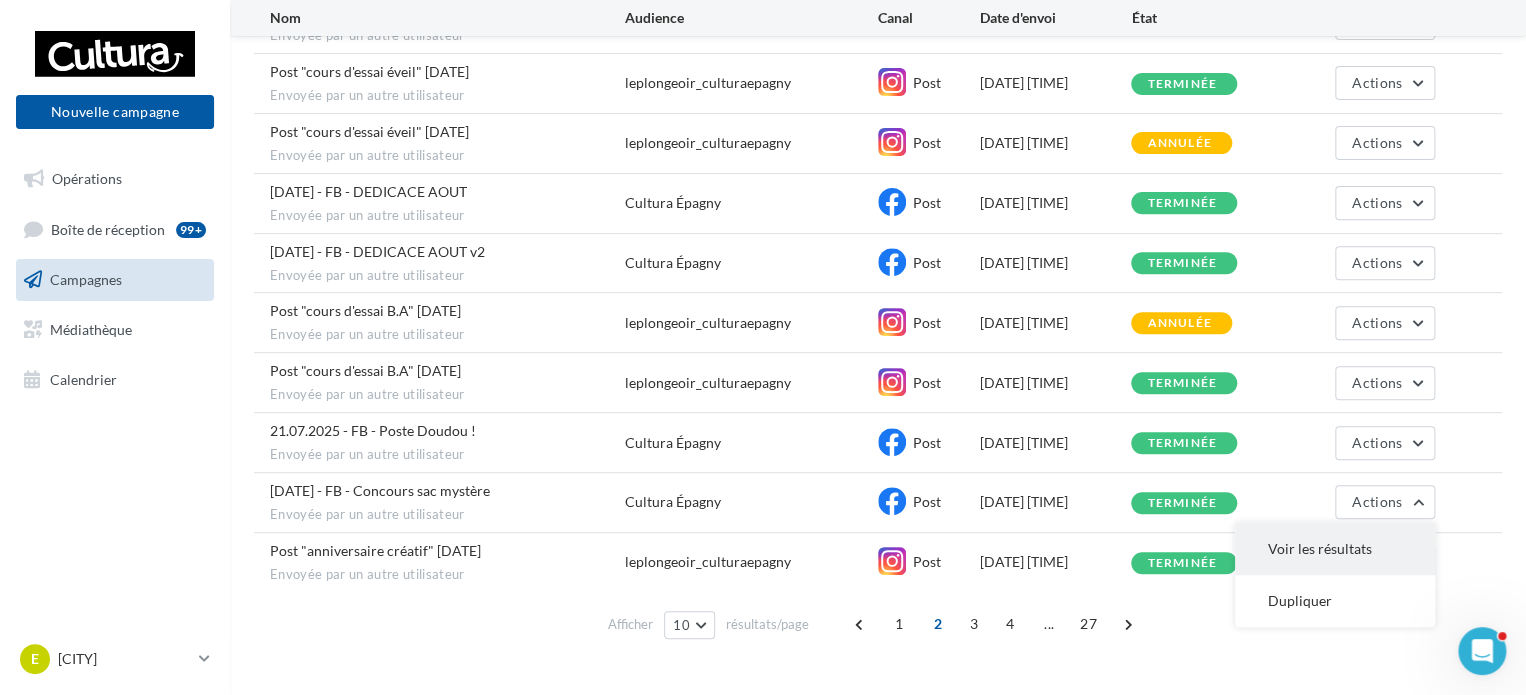 click on "Voir les résultats" at bounding box center (1335, 549) 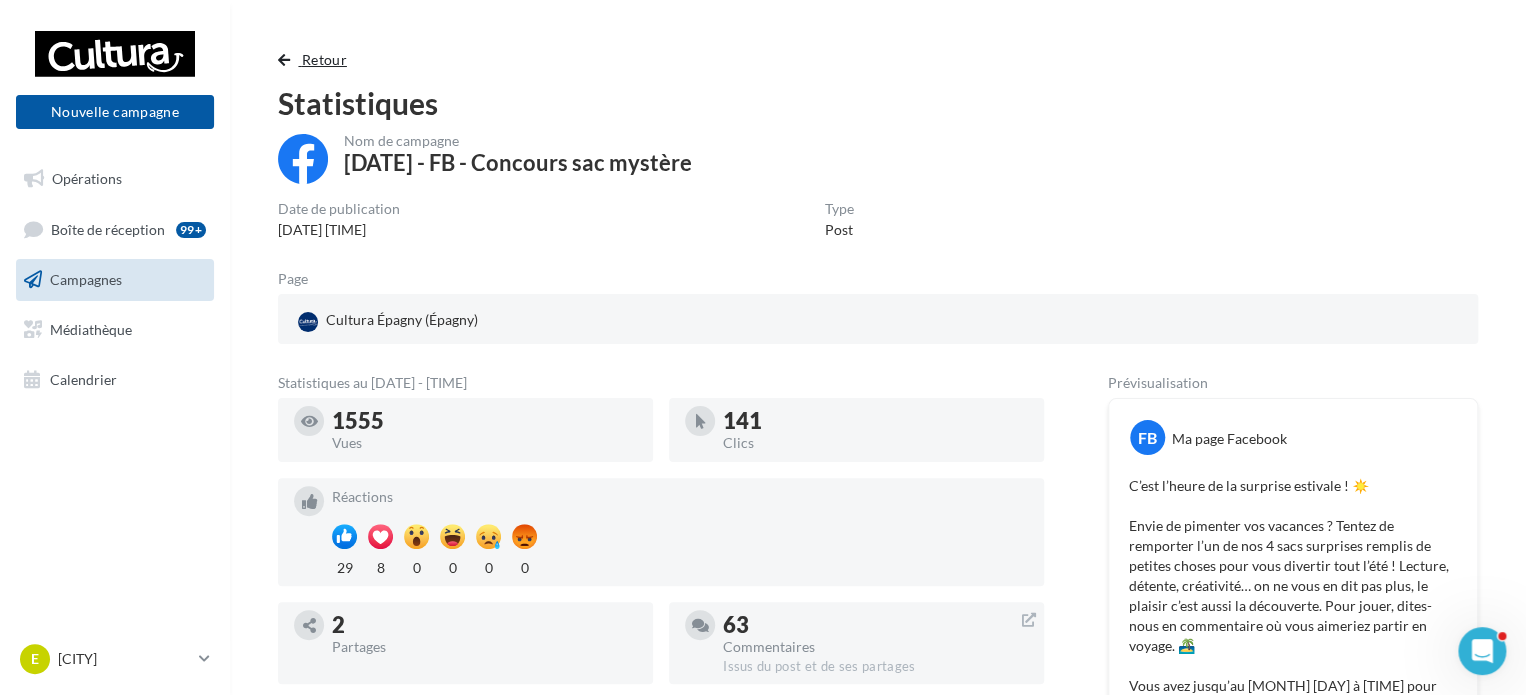 click on "Retour" at bounding box center [324, 59] 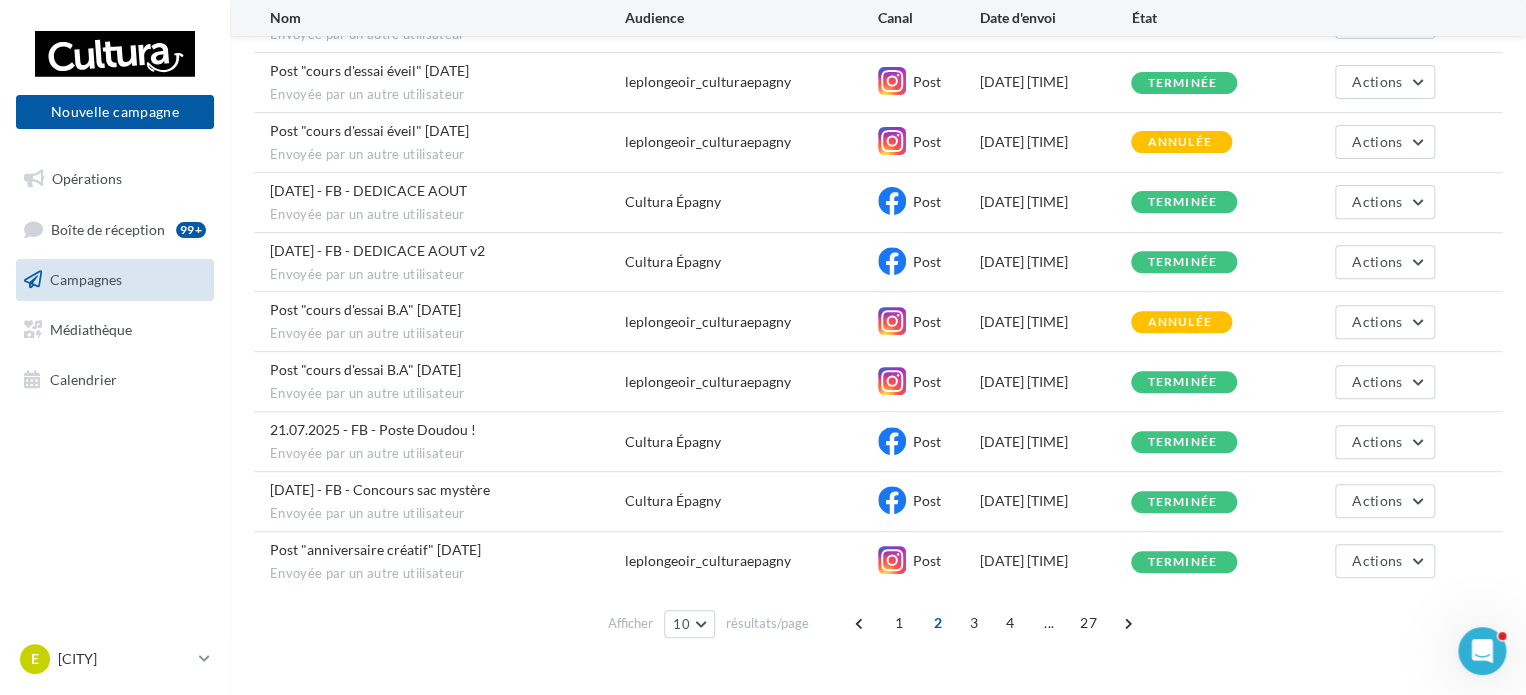 scroll, scrollTop: 301, scrollLeft: 0, axis: vertical 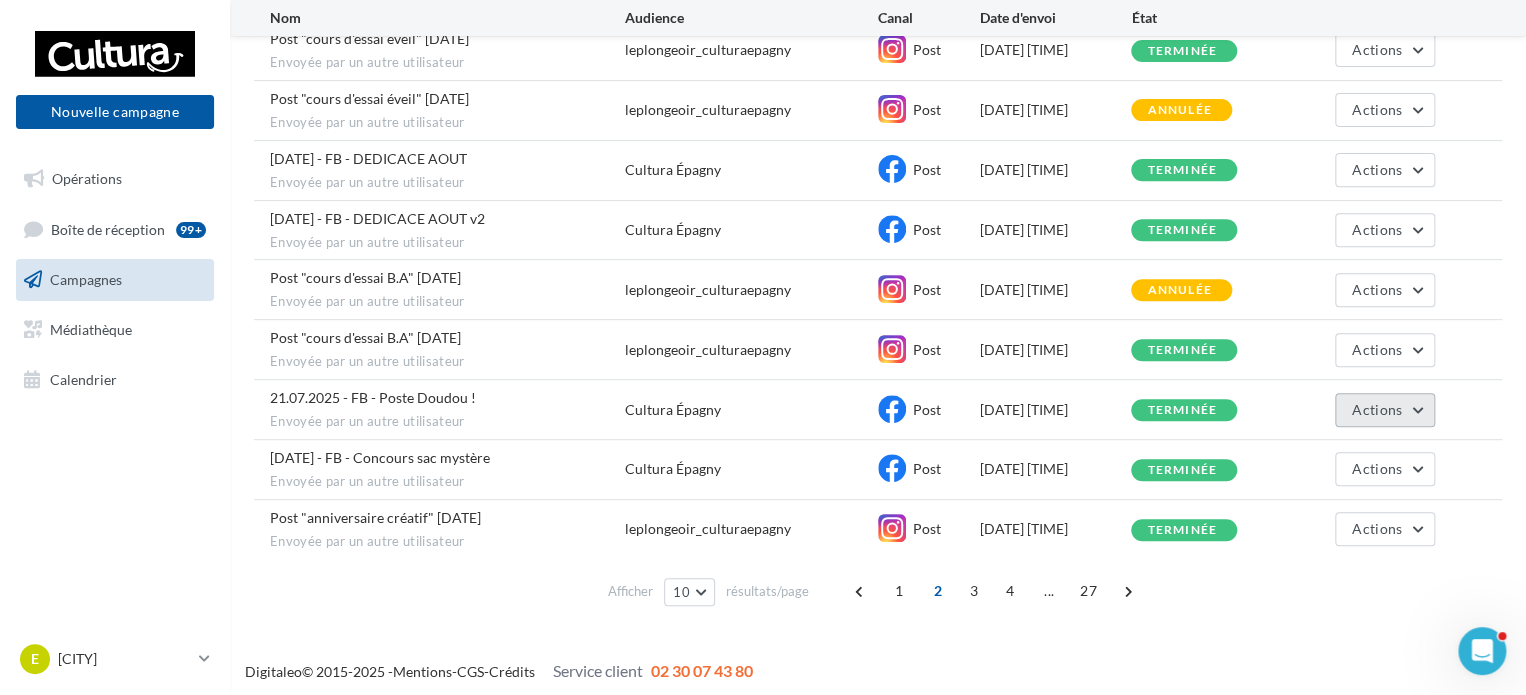 click on "Actions" at bounding box center [1377, 409] 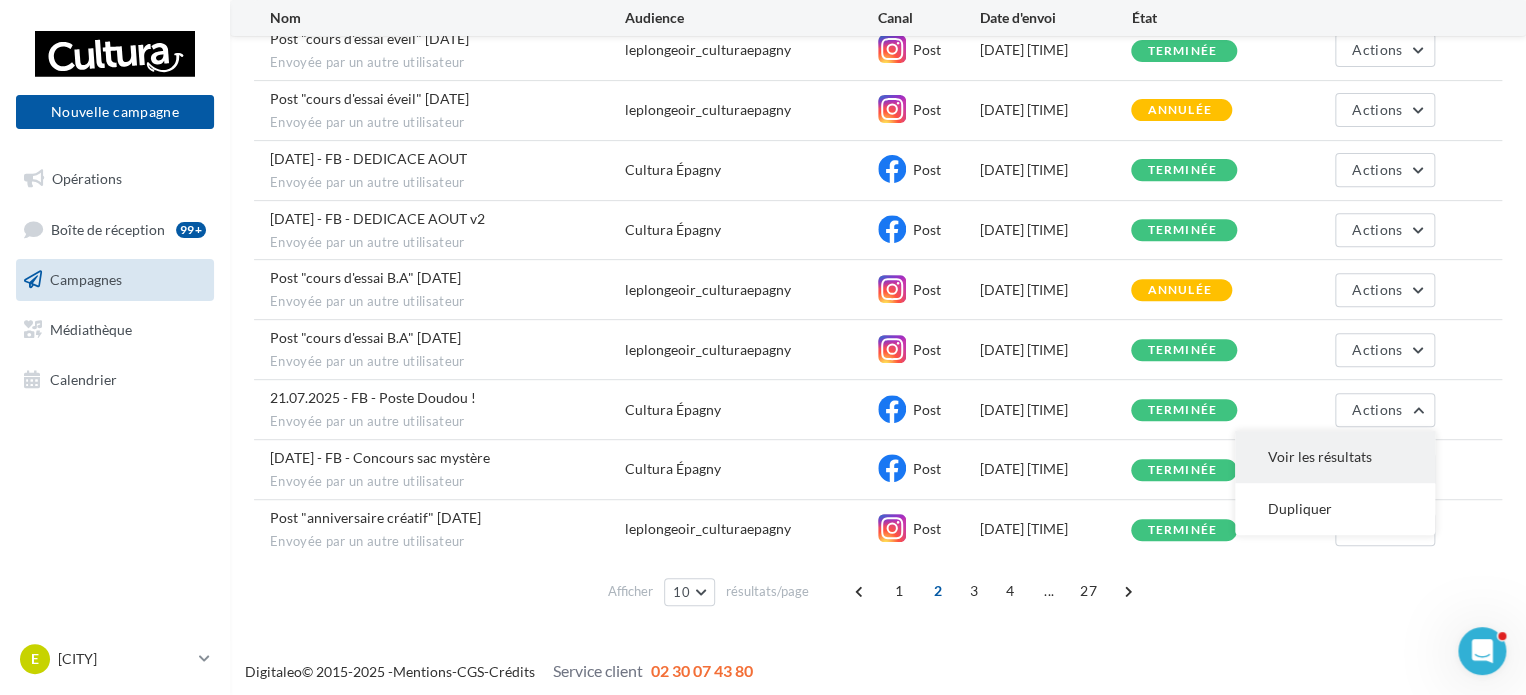 click on "Voir les résultats" at bounding box center [1335, 457] 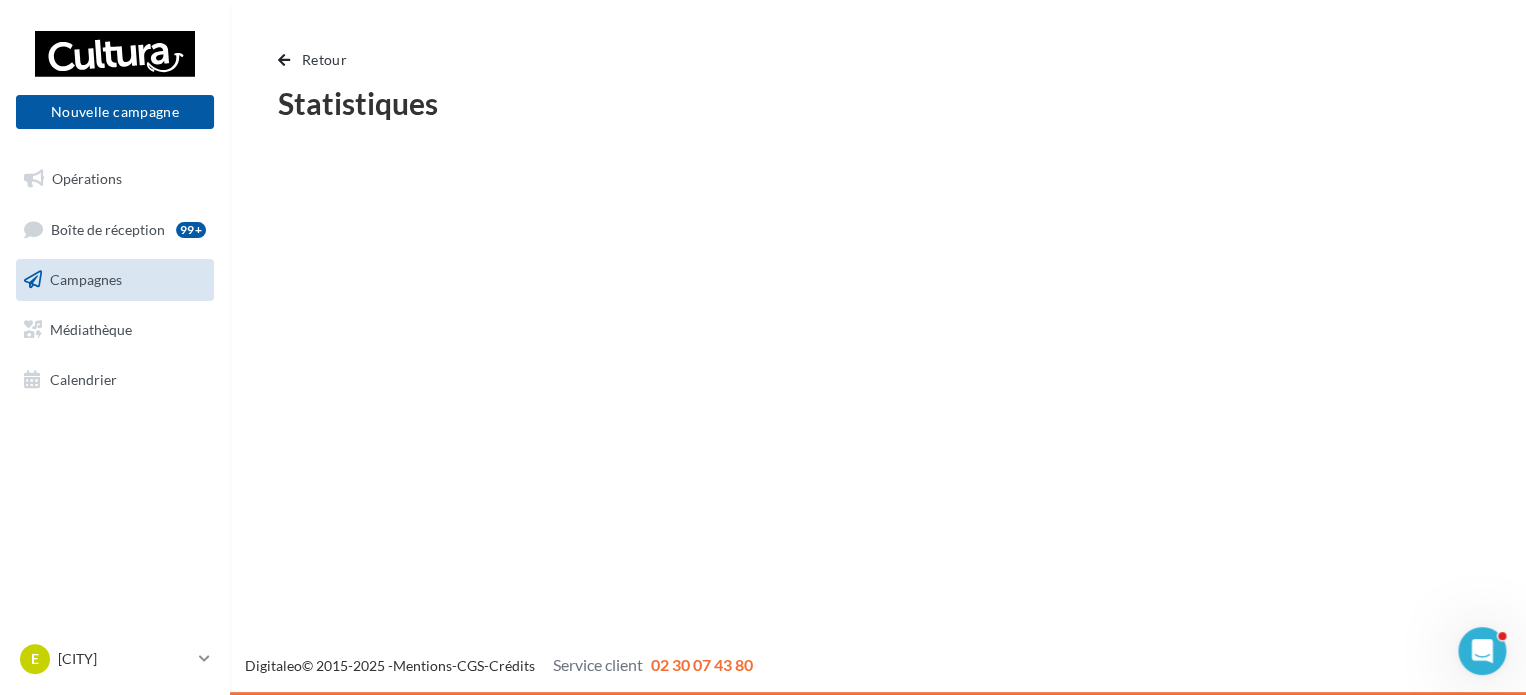 scroll, scrollTop: 0, scrollLeft: 0, axis: both 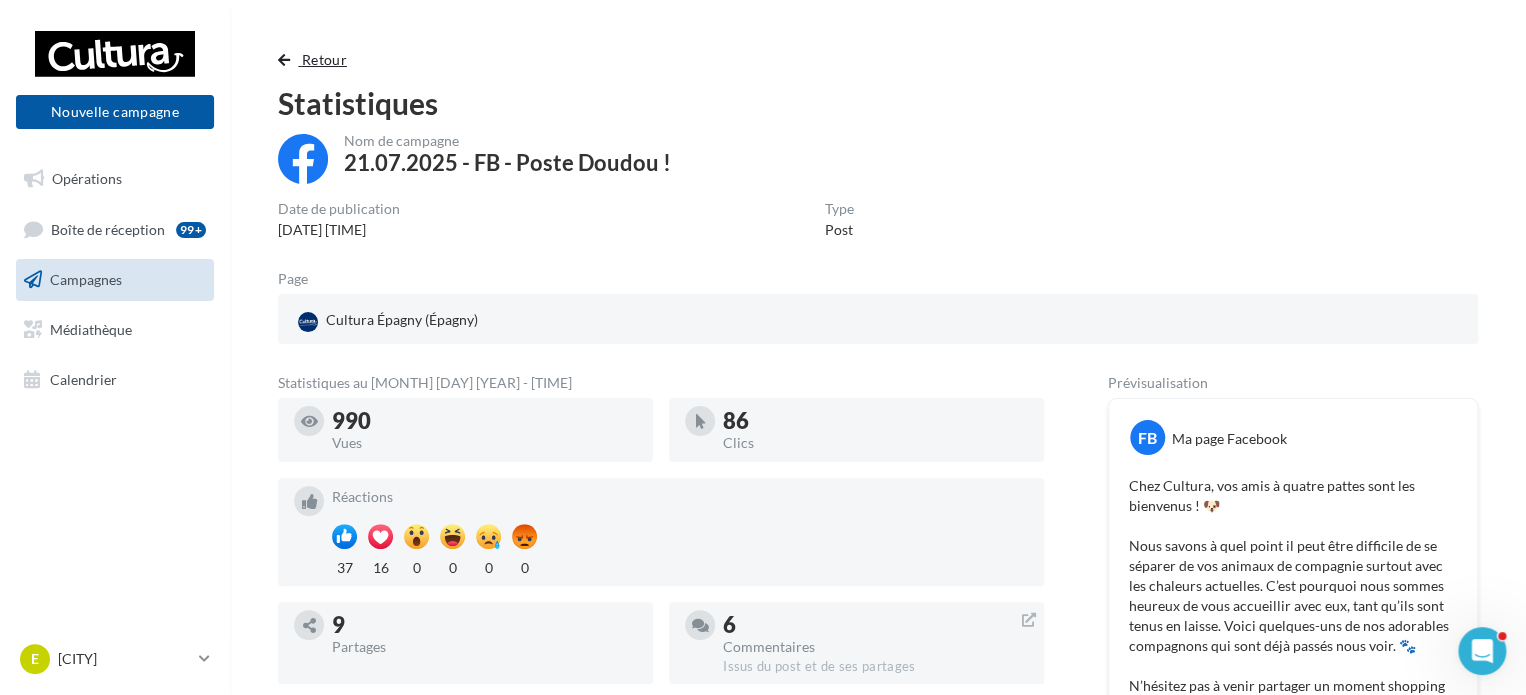 click on "Retour" at bounding box center [324, 59] 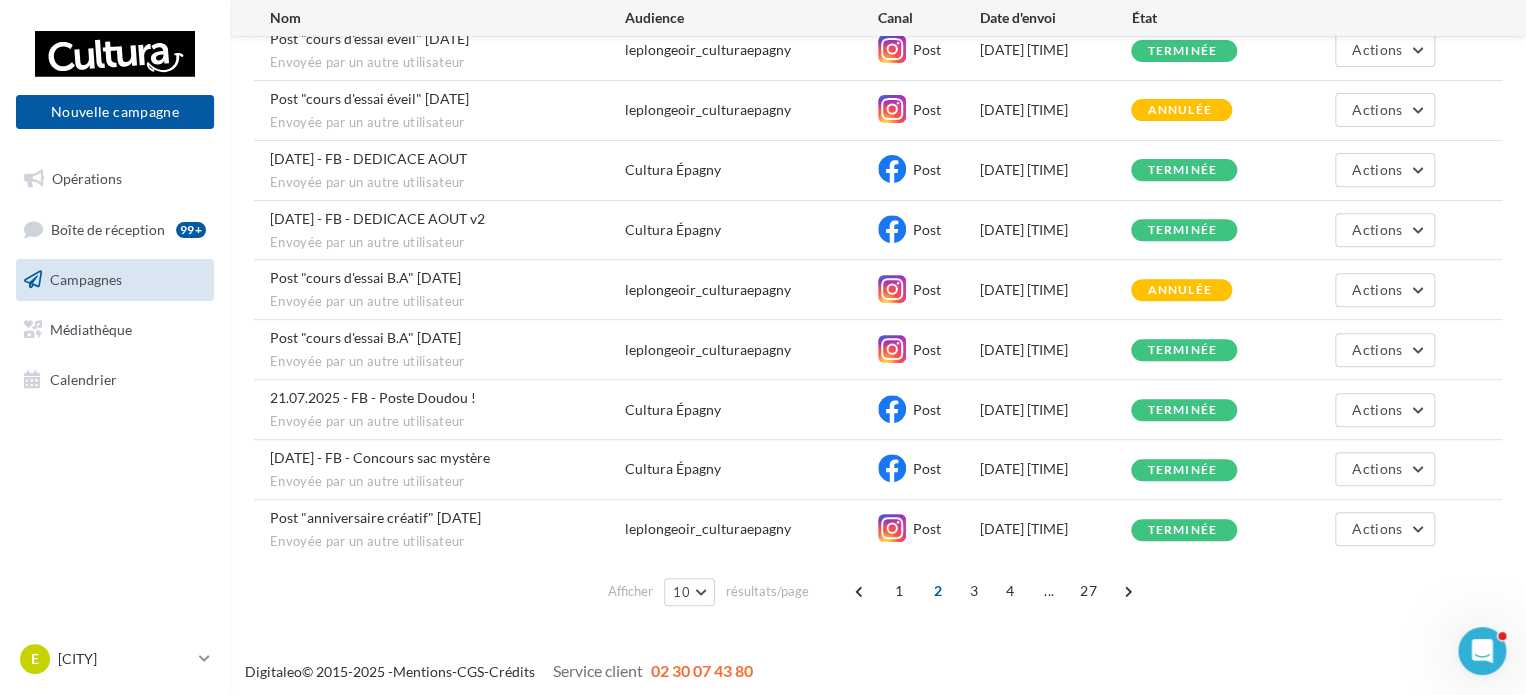 scroll, scrollTop: 168, scrollLeft: 0, axis: vertical 